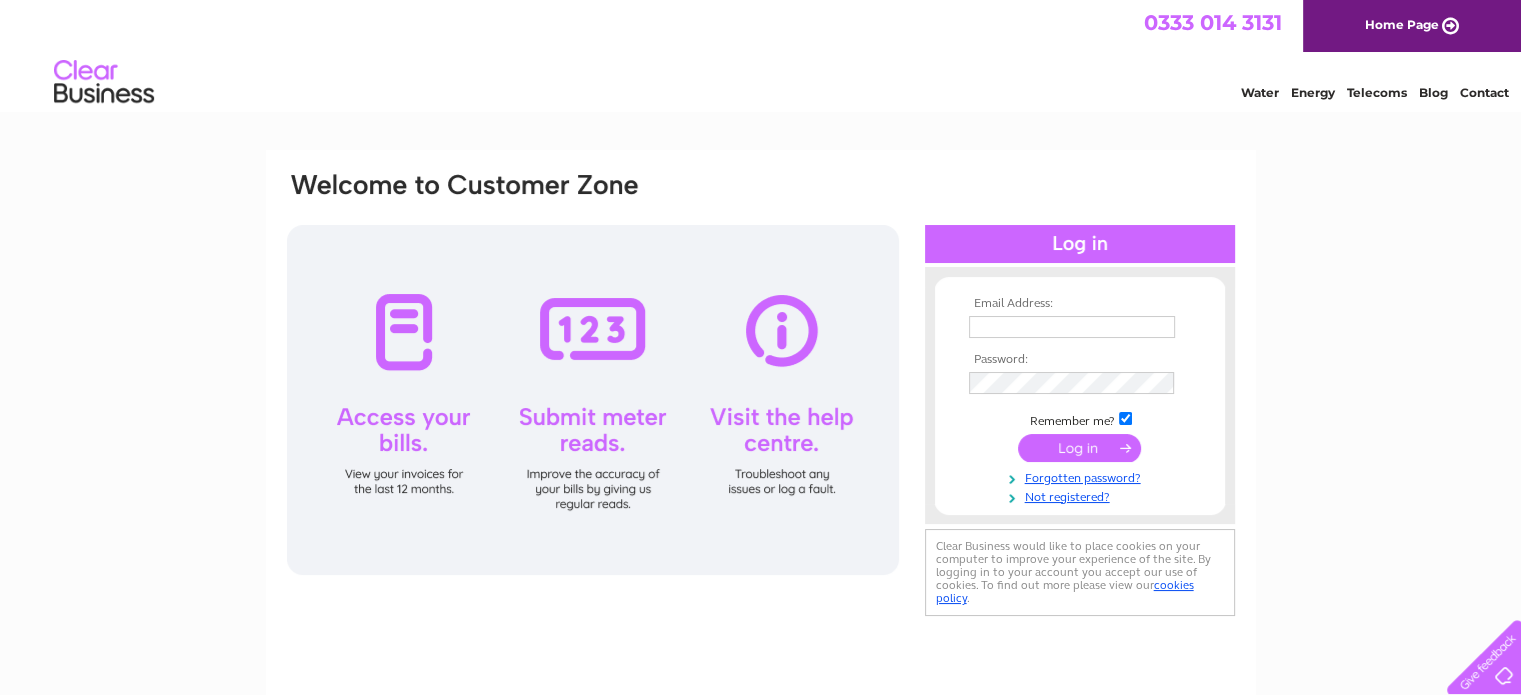 scroll, scrollTop: 0, scrollLeft: 0, axis: both 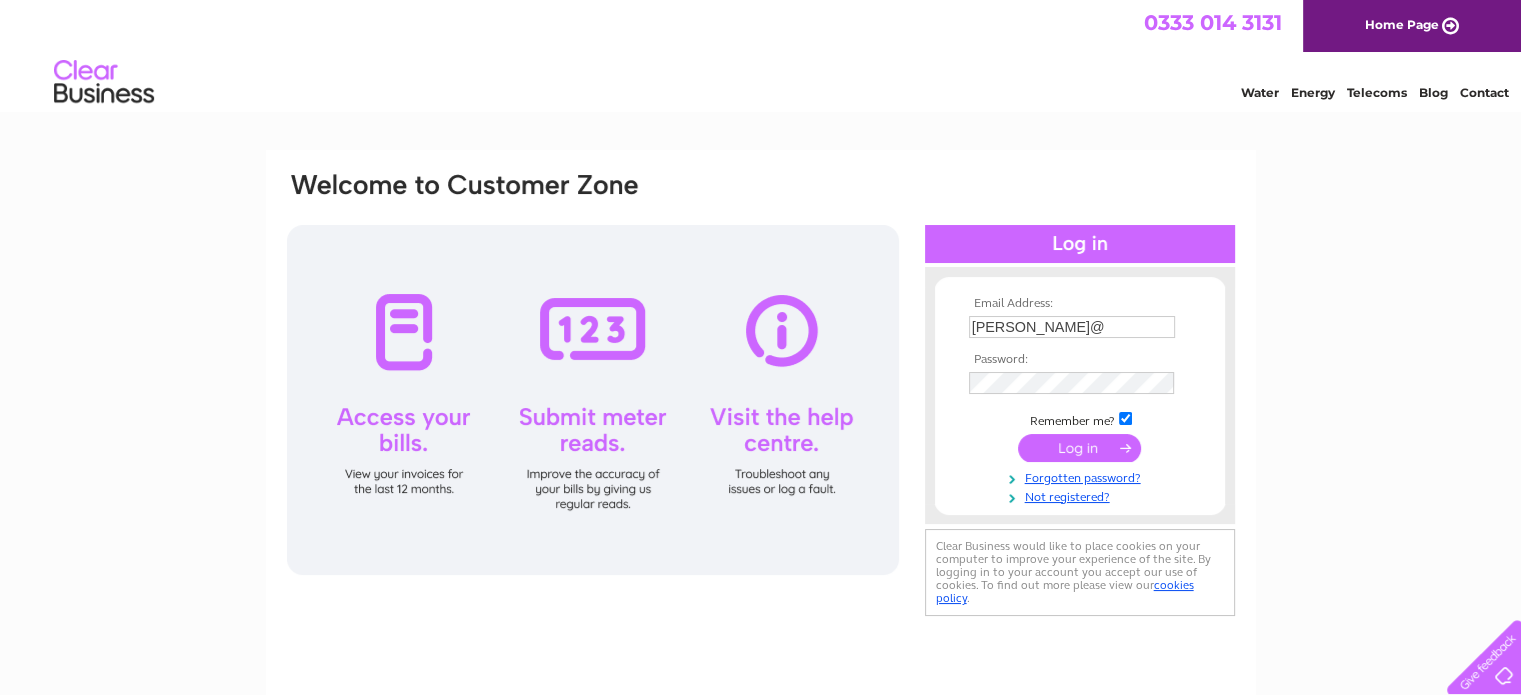 type on "geoff@gmformers.com" 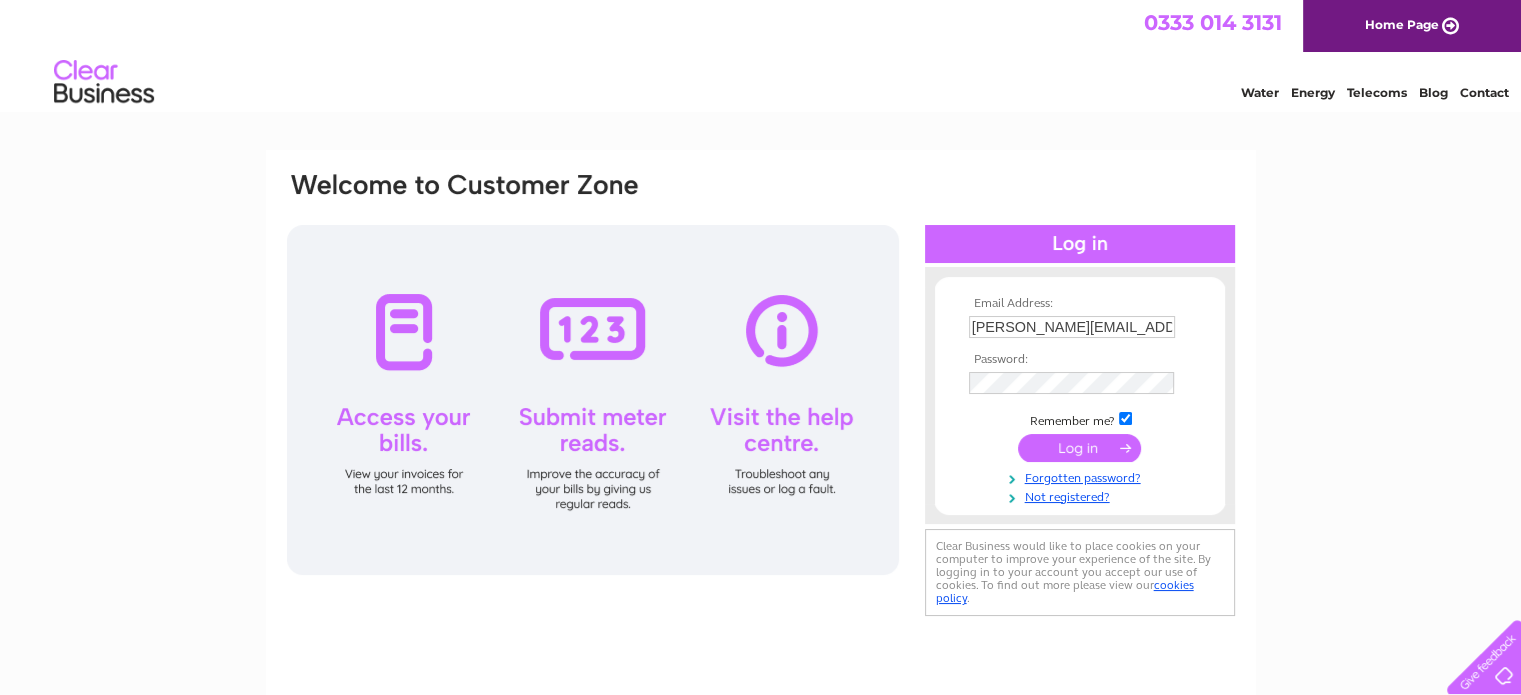click at bounding box center (1079, 448) 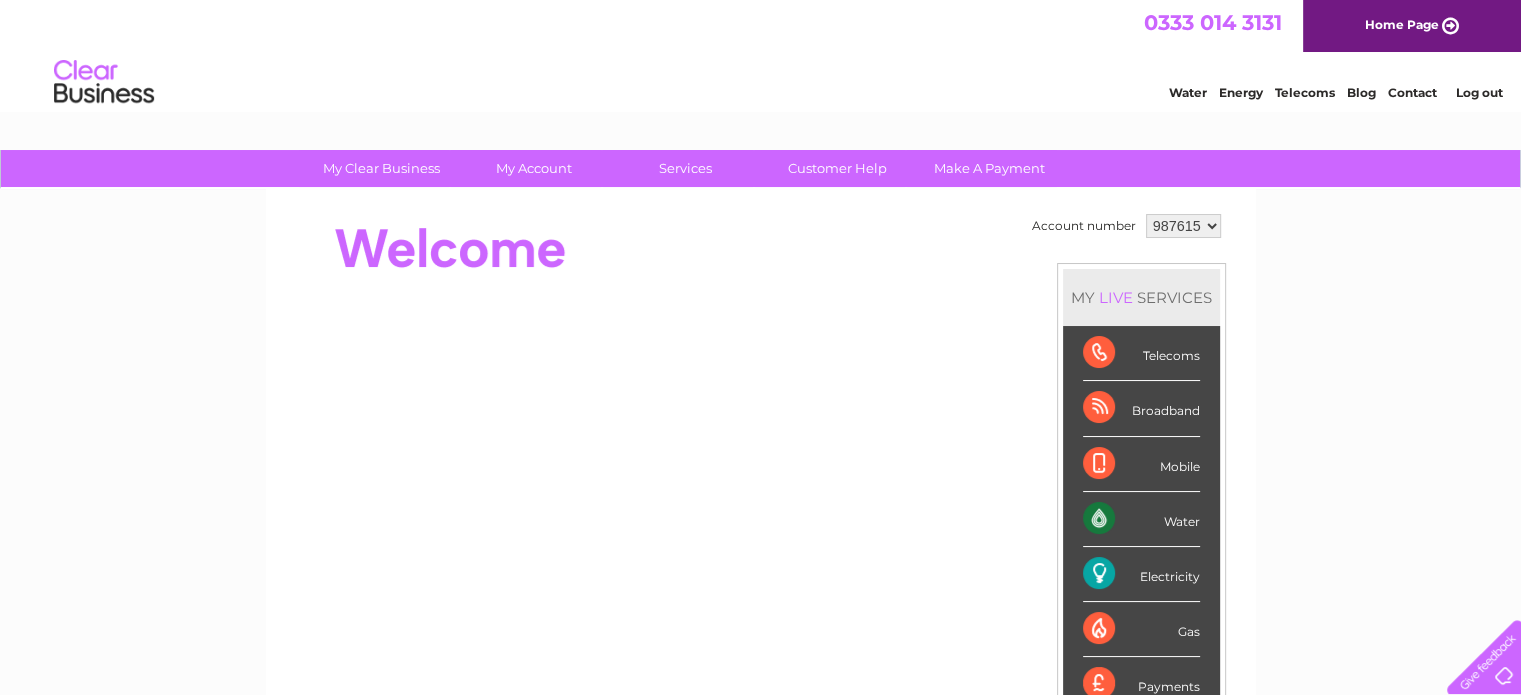 scroll, scrollTop: 0, scrollLeft: 0, axis: both 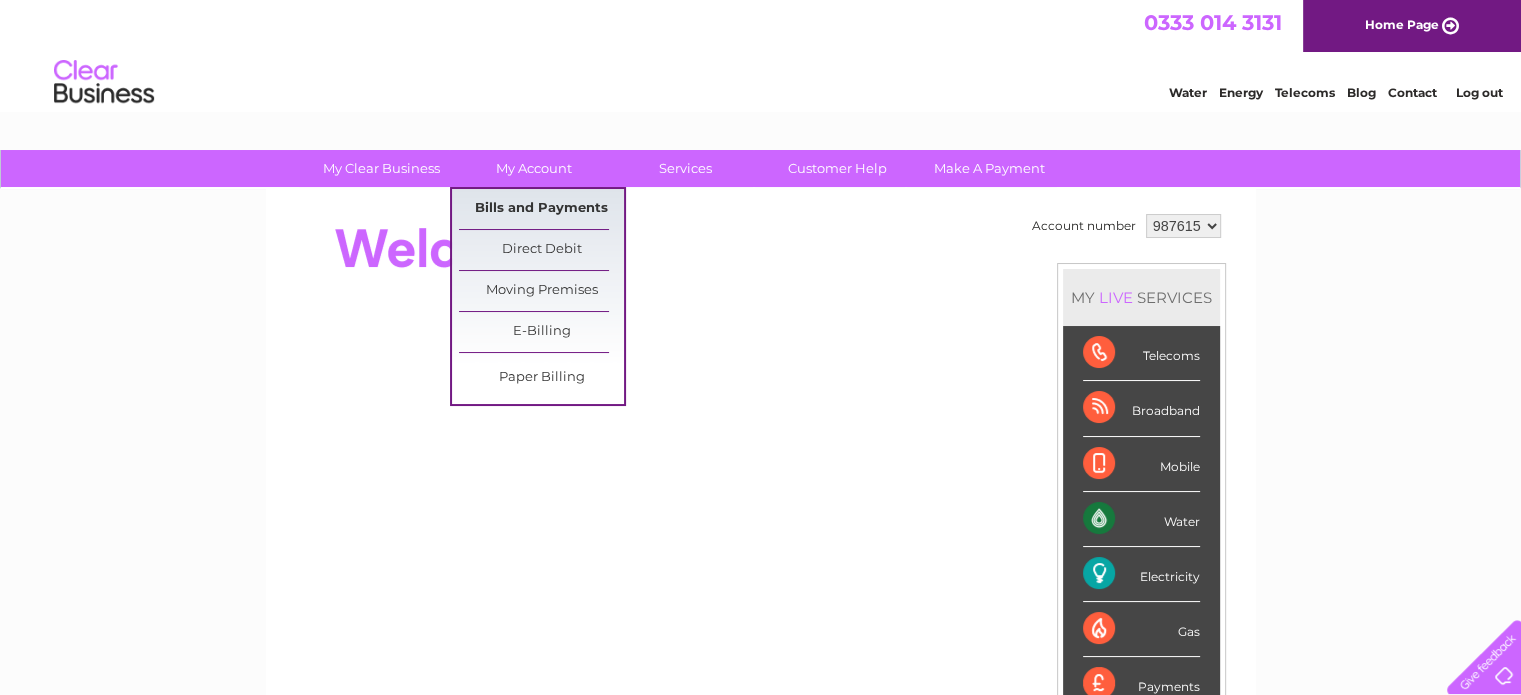 click on "Bills and Payments" at bounding box center (541, 209) 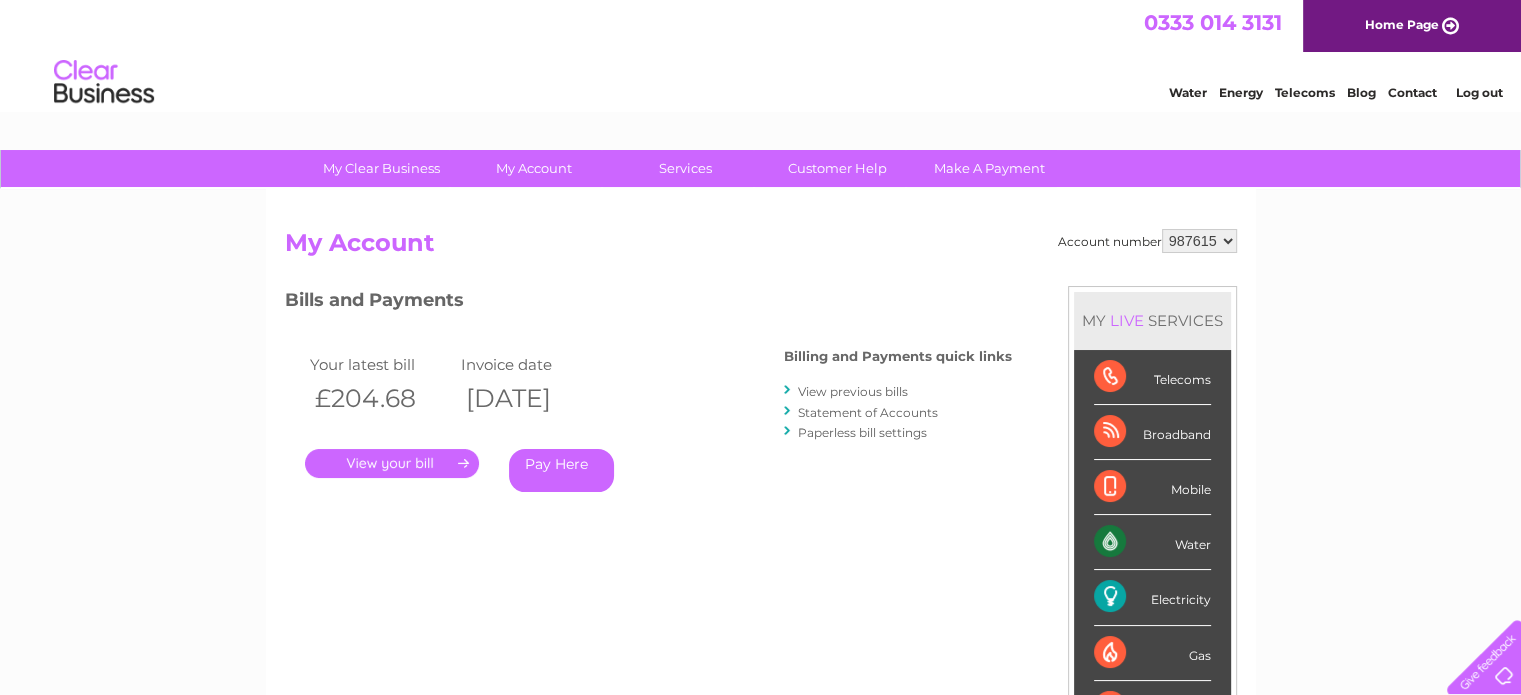 scroll, scrollTop: 0, scrollLeft: 0, axis: both 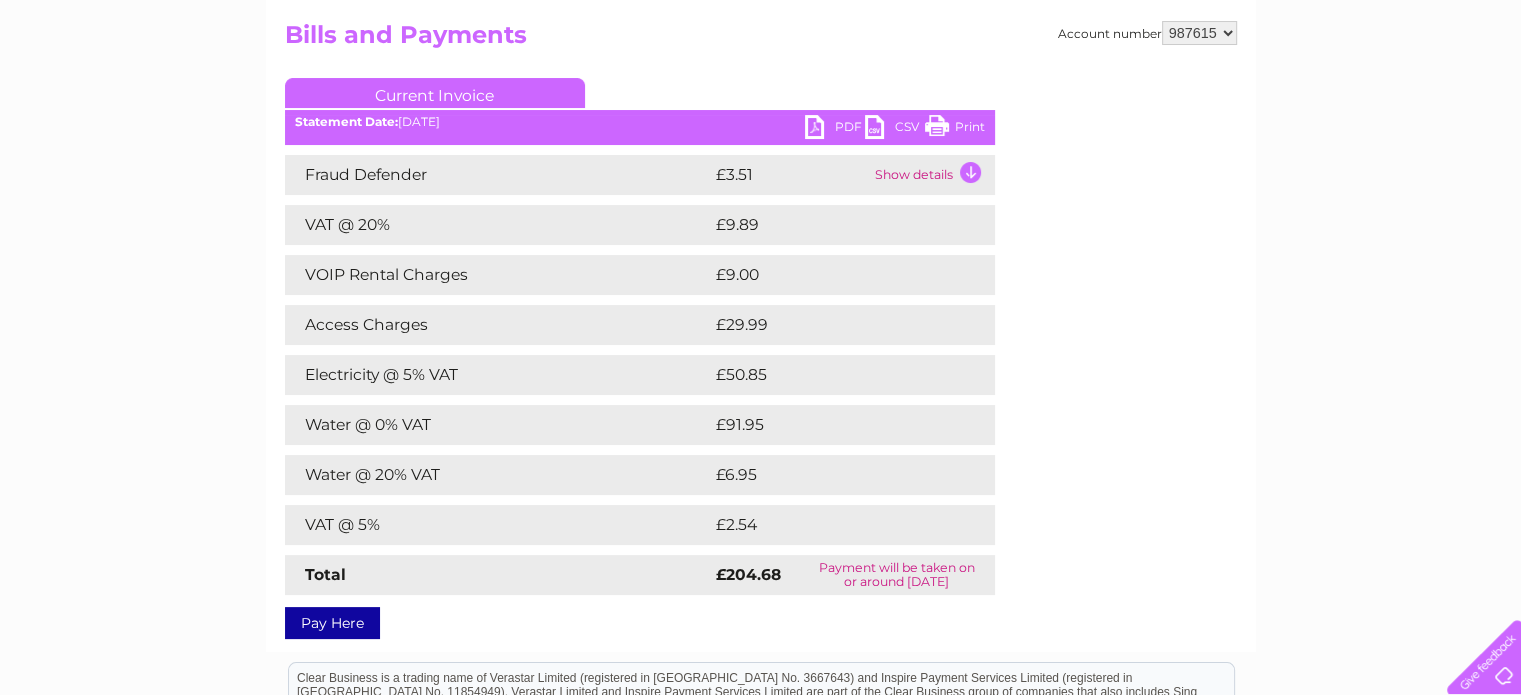click on "Print" at bounding box center (955, 129) 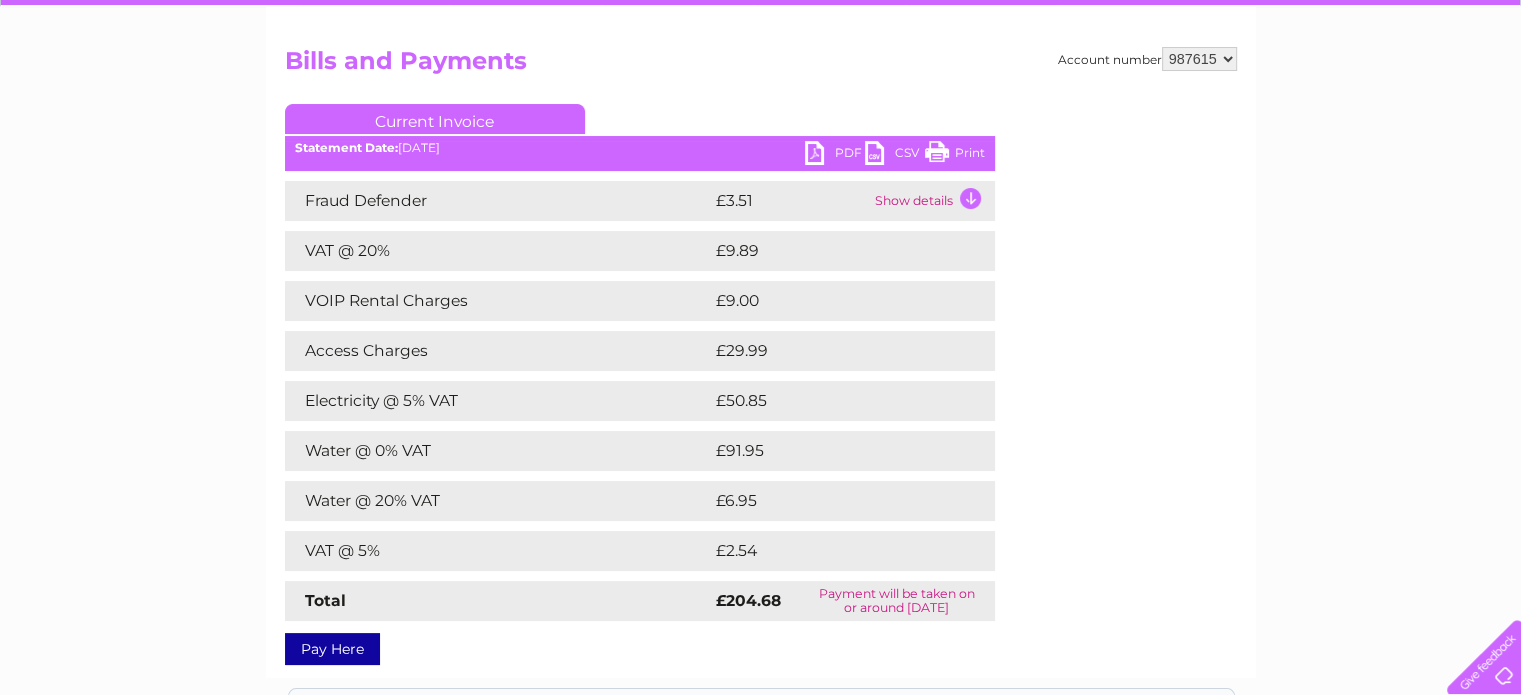 scroll, scrollTop: 0, scrollLeft: 0, axis: both 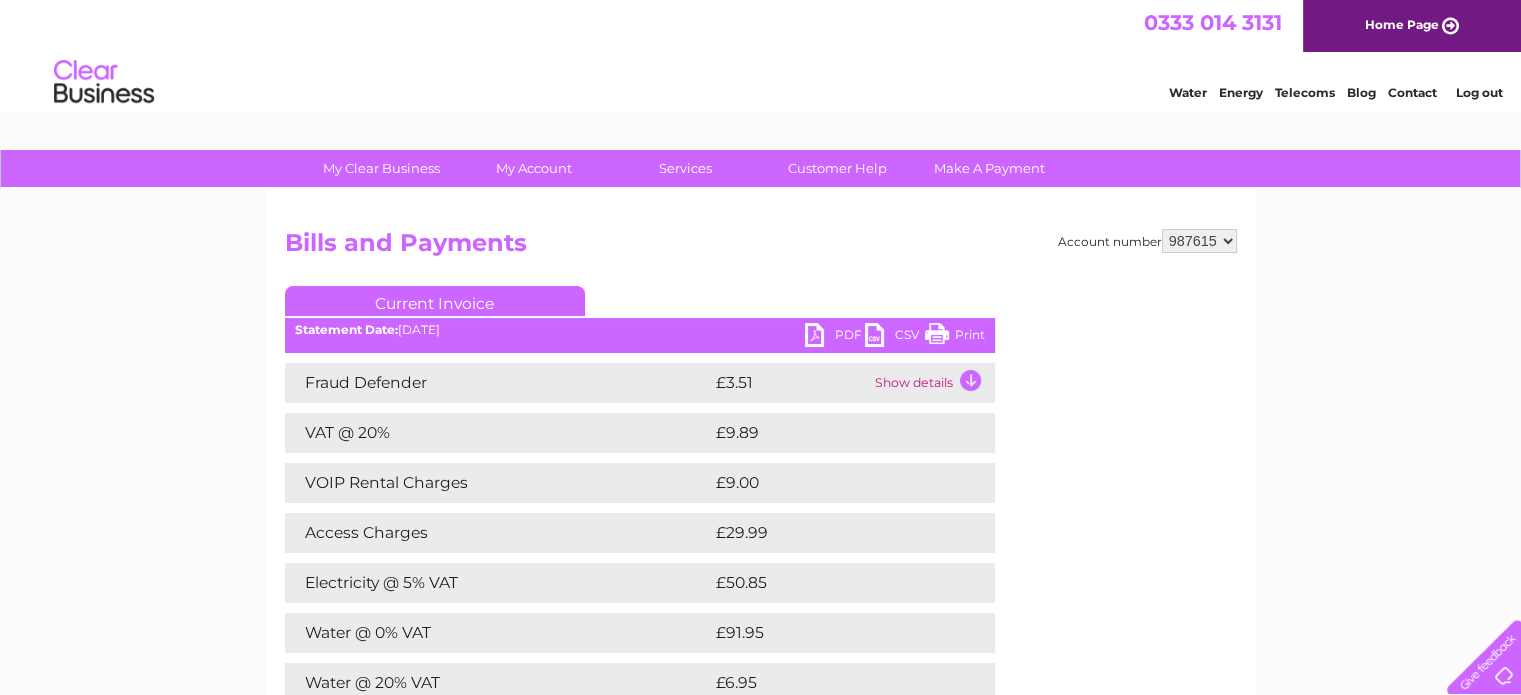click on "Print" at bounding box center (955, 337) 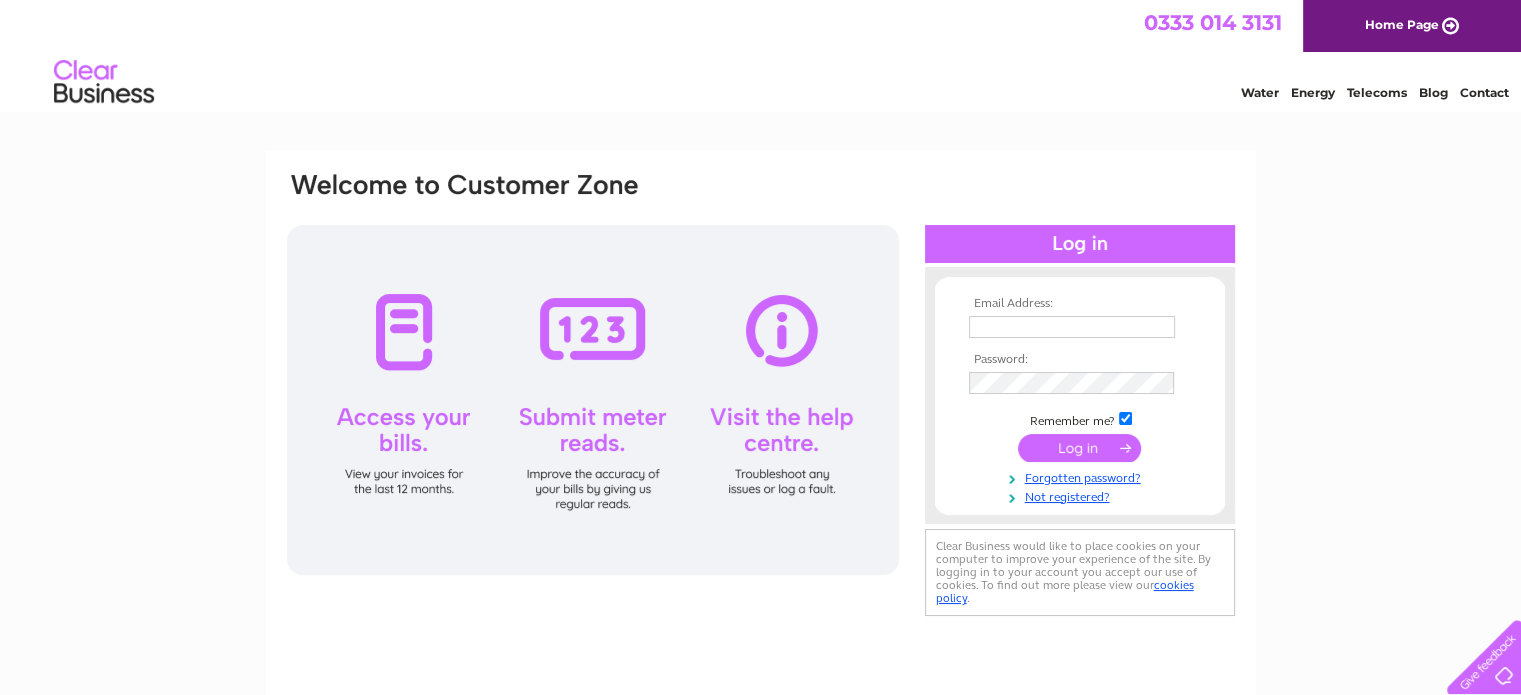 scroll, scrollTop: 0, scrollLeft: 0, axis: both 